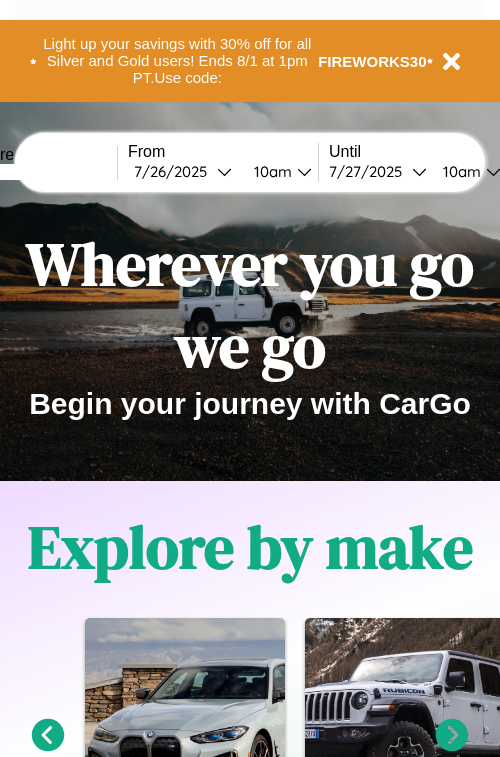 scroll, scrollTop: 0, scrollLeft: 0, axis: both 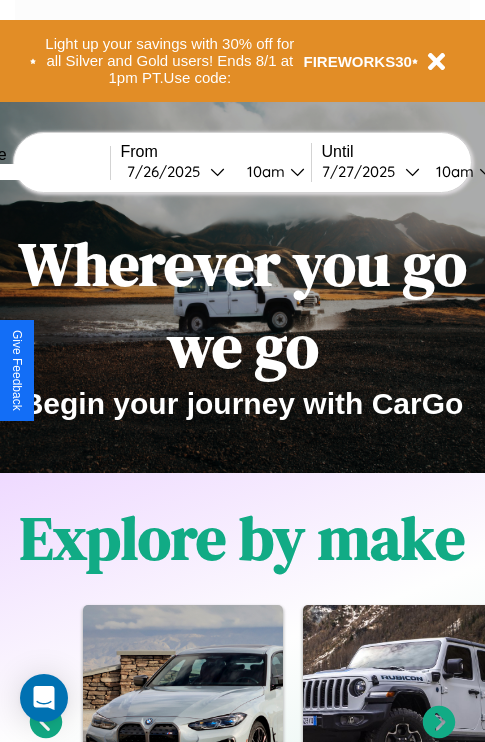 click at bounding box center (35, 172) 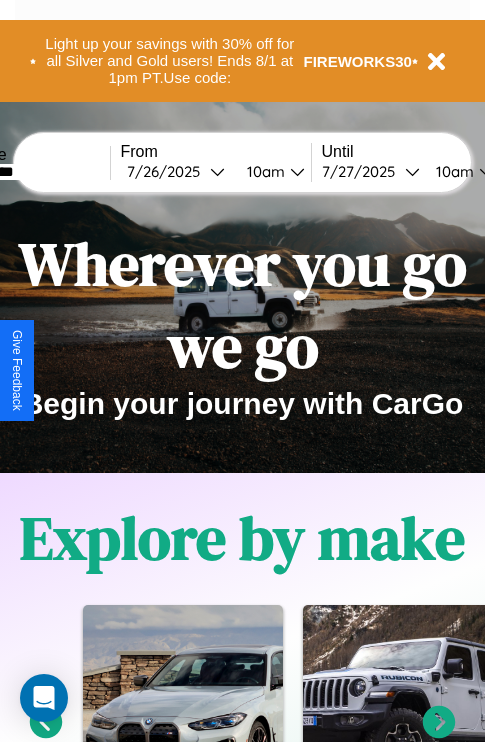 type on "*********" 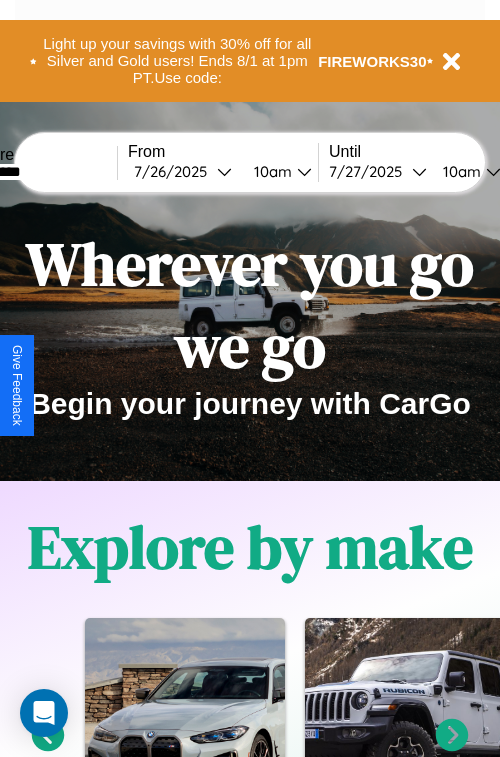 select on "*" 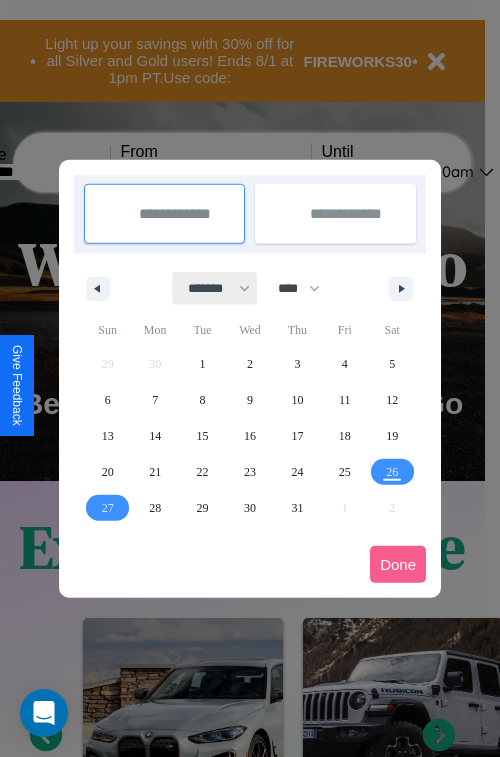click on "******* ******** ***** ***** *** **** **** ****** ********* ******* ******** ********" at bounding box center (215, 288) 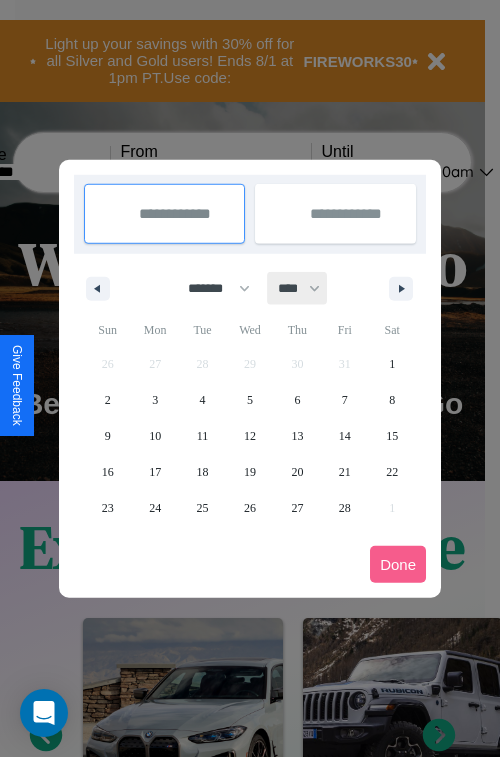 click on "**** **** **** **** **** **** **** **** **** **** **** **** **** **** **** **** **** **** **** **** **** **** **** **** **** **** **** **** **** **** **** **** **** **** **** **** **** **** **** **** **** **** **** **** **** **** **** **** **** **** **** **** **** **** **** **** **** **** **** **** **** **** **** **** **** **** **** **** **** **** **** **** **** **** **** **** **** **** **** **** **** **** **** **** **** **** **** **** **** **** **** **** **** **** **** **** **** **** **** **** **** **** **** **** **** **** **** **** **** **** **** **** **** **** **** **** **** **** **** **** ****" at bounding box center [298, 288] 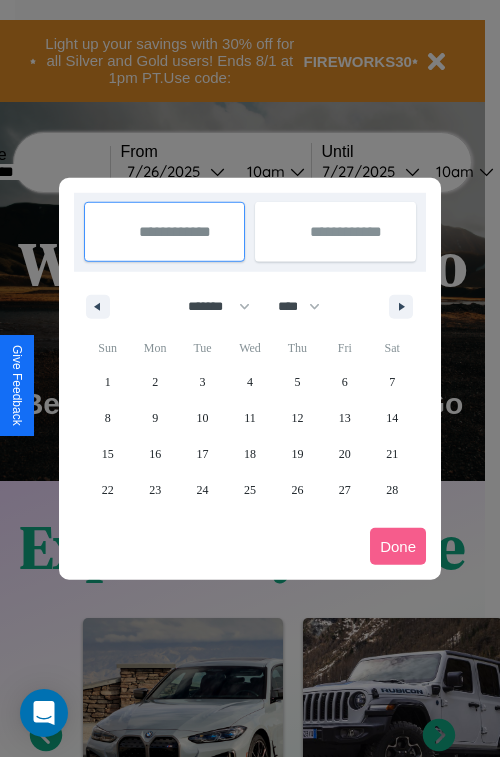 click on "26" at bounding box center [297, 490] 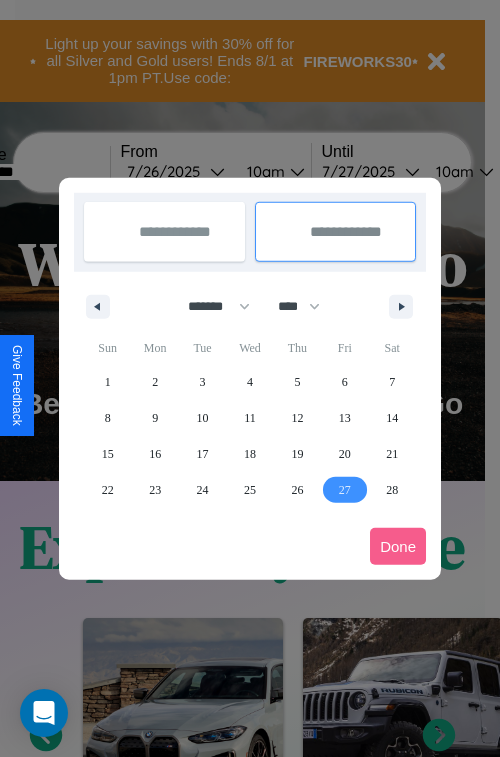click on "27" at bounding box center [345, 490] 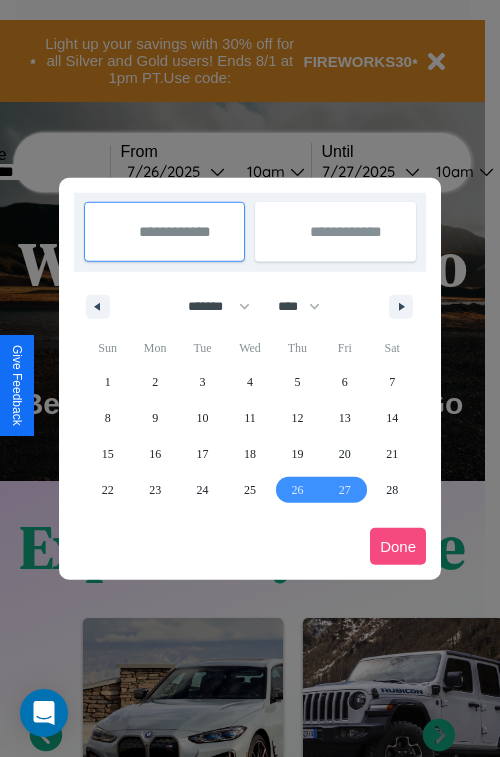 click on "Done" at bounding box center (398, 546) 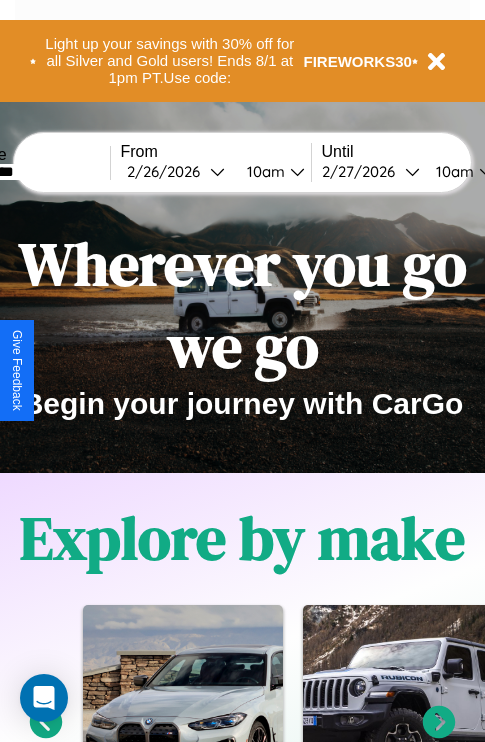 click on "10am" at bounding box center (263, 171) 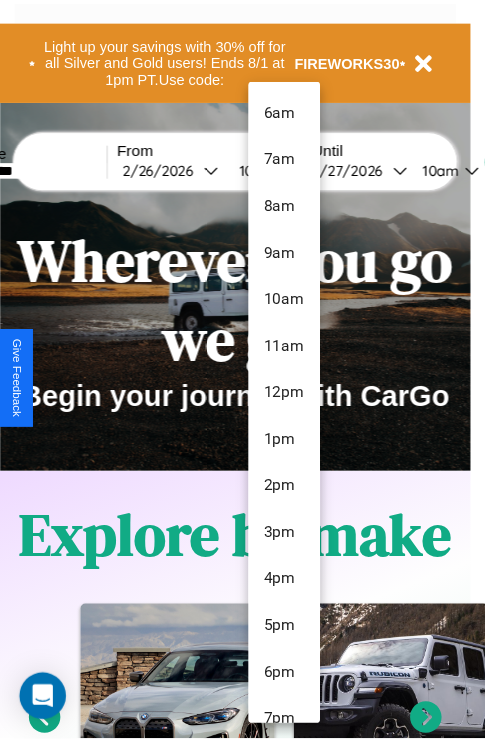 scroll, scrollTop: 211, scrollLeft: 0, axis: vertical 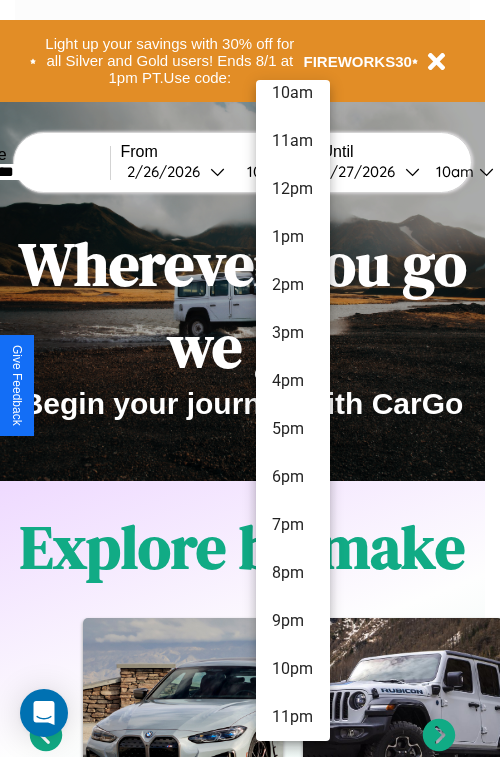 click on "11pm" at bounding box center [293, 717] 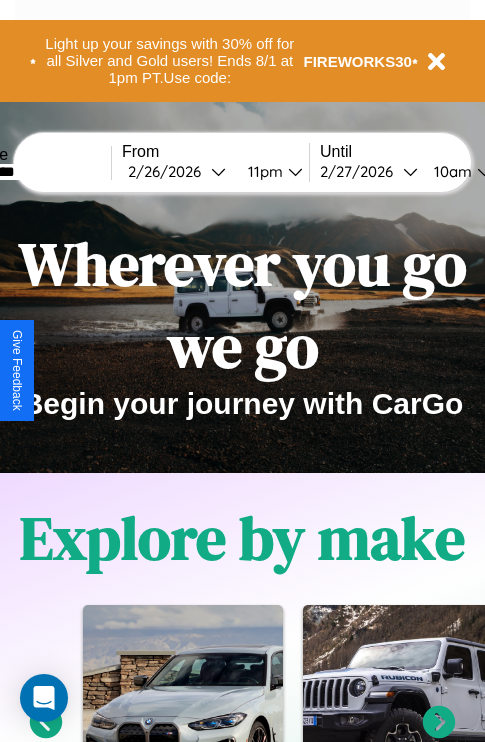 scroll, scrollTop: 0, scrollLeft: 75, axis: horizontal 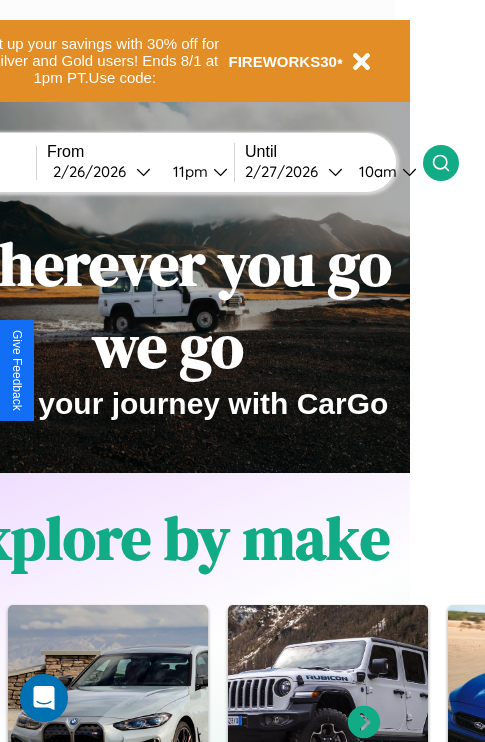 click 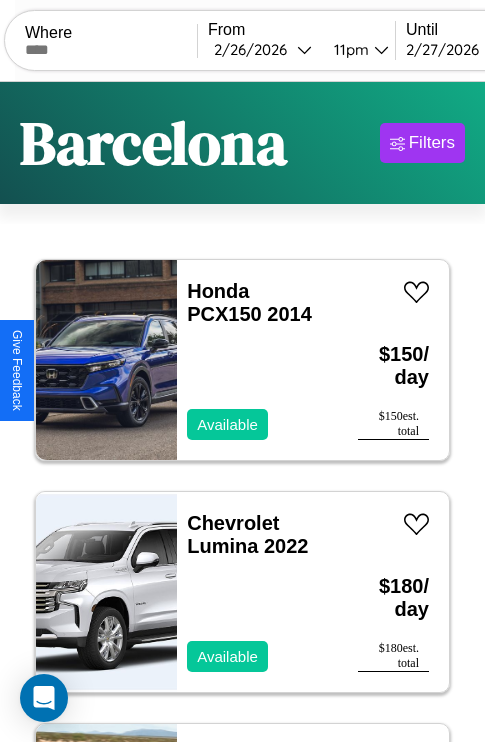 scroll, scrollTop: 19, scrollLeft: 0, axis: vertical 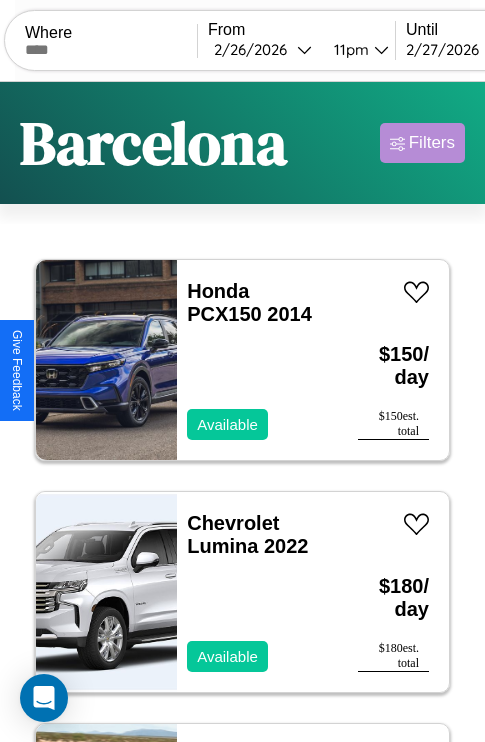 click on "Filters" at bounding box center (432, 143) 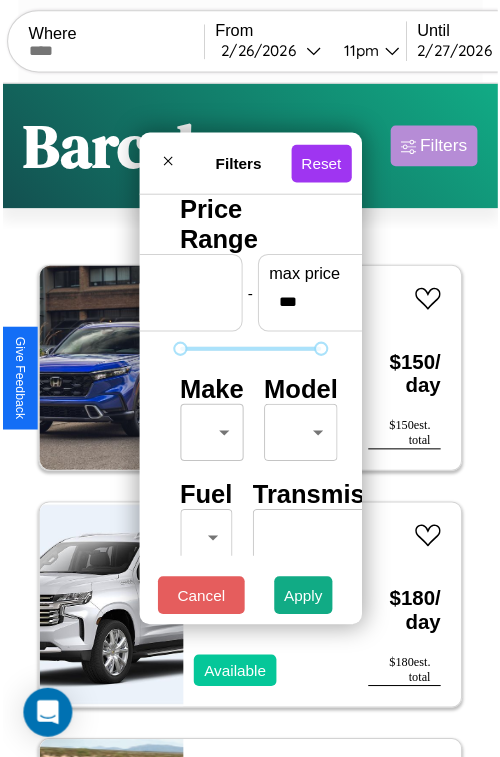 scroll, scrollTop: 59, scrollLeft: 0, axis: vertical 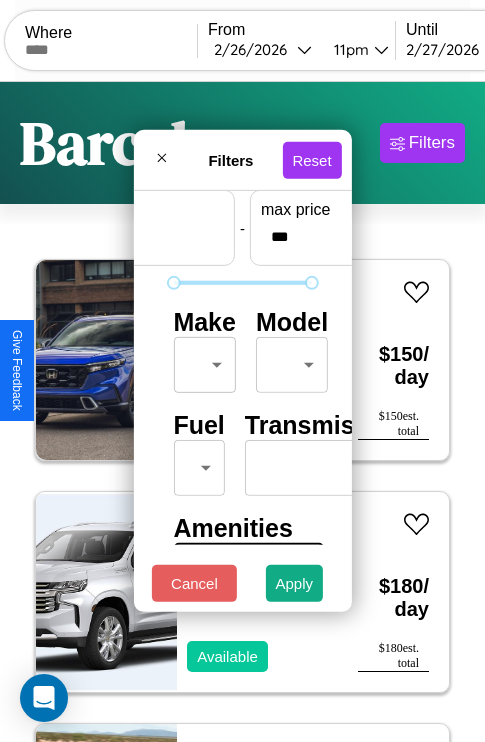 click on "CarGo Where From [DATE] [TIME] Until [DATE] [TIME] Become a Host Login Sign Up [CITY] Filters 15 cars in this area These cars can be picked up in this city. Honda PCX150 2014 Available $ 150 / day $ 150 est. total Chevrolet Lumina 2022 Available $ 180 / day $ 180 est. total Subaru Standard 2021 Available $ 130 / day $ 130 est. total Land Rover New Range Rover 2014 Available $ 140 / day $ 140 est. total Chrysler SALON 2017 Available $ 100 / day $ 100 est. total Kia K4 2021 Available $ 180 / day $ 180 est. total Acura Vigor 2014 Available $ 200 / day $ 200 est. total Volkswagen CABRIOLET 2023 Available $ 190 / day $ 190 est. total Lamborghini Huracan 2014 Unavailable $ 90 / day $ 90 est. total Fiat 124 Spider 2017 Available $ 60 / day $ 60 est. total Volvo Cab Behind Engine 2014 Available $ 60 / day $ 60 est. total Ferrari 599 GTB 2014 Available $ 180 / day $ 180 est. total Chevrolet Lumina APV 2020 Available $ 110 / day" at bounding box center (242, 412) 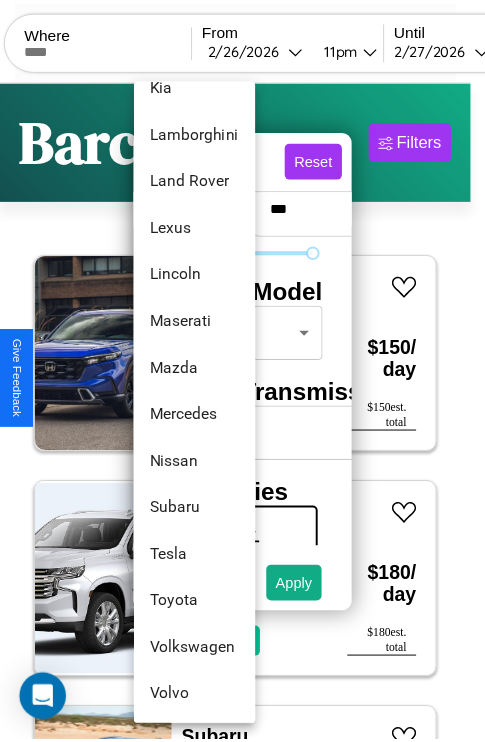scroll, scrollTop: 1083, scrollLeft: 0, axis: vertical 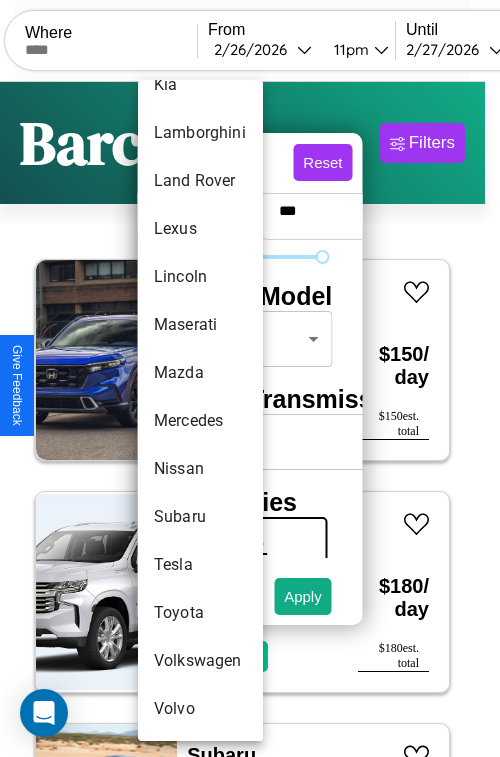click on "Subaru" at bounding box center (200, 517) 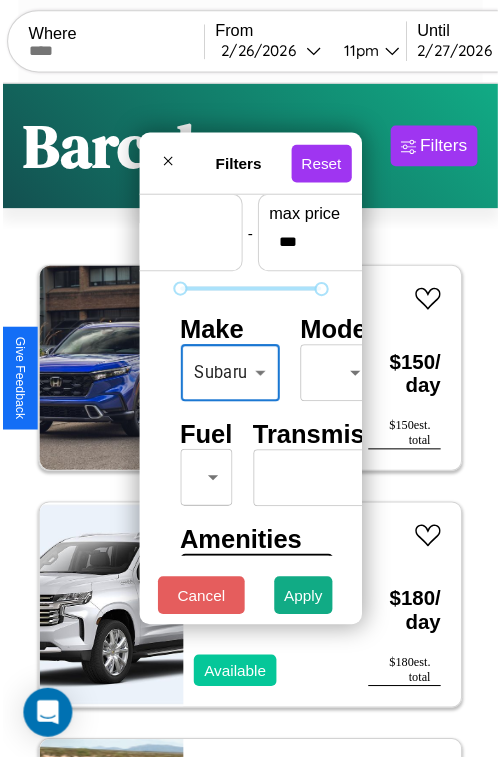 scroll, scrollTop: 59, scrollLeft: 19, axis: both 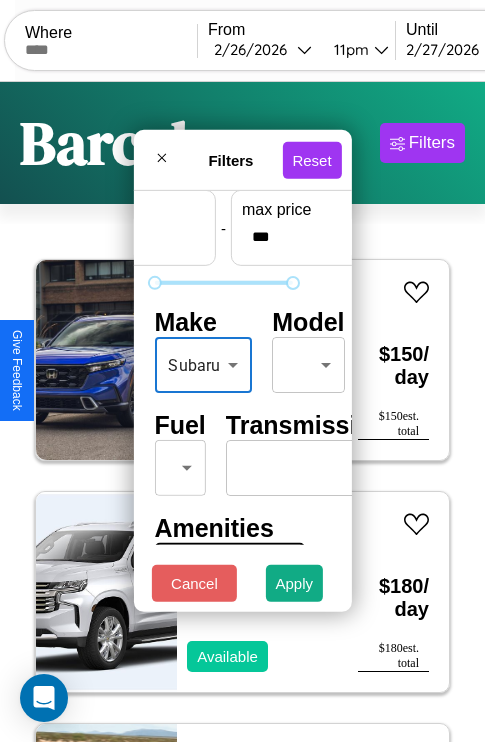 click on "CarGo Where From [DATE] [TIME] Until [DATE] [TIME] Become a Host Login Sign Up [CITY] Filters 15 cars in this area These cars can be picked up in this city. Honda PCX150 2014 Available $ 150 / day $ 150 est. total Chevrolet Lumina 2022 Available $ 180 / day $ 180 est. total Subaru Standard 2021 Available $ 130 / day $ 130 est. total Land Rover New Range Rover 2014 Available $ 140 / day $ 140 est. total Chrysler SALON 2017 Available $ 100 / day $ 100 est. total Kia K4 2021 Available $ 180 / day $ 180 est. total Acura Vigor 2014 Available $ 200 / day $ 200 est. total Volkswagen CABRIOLET 2023 Available $ 190 / day $ 190 est. total Lamborghini Huracan 2014 Unavailable $ 90 / day $ 90 est. total Fiat 124 Spider 2017 Available $ 60 / day $ 60 est. total Volvo Cab Behind Engine 2014 Available $ 60 / day $ 60 est. total Ferrari 599 GTB 2014 Available $ 180 / day $ 180 est. total Chevrolet Lumina APV 2020 Available $ 110 / day" at bounding box center [242, 412] 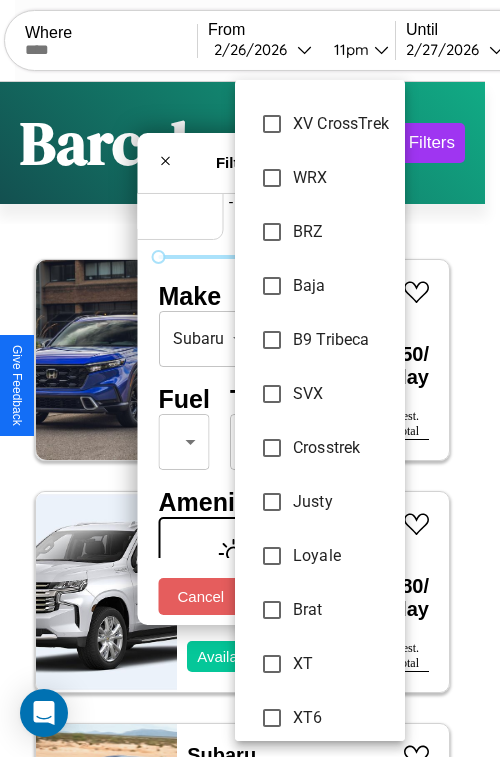 scroll, scrollTop: 347, scrollLeft: 0, axis: vertical 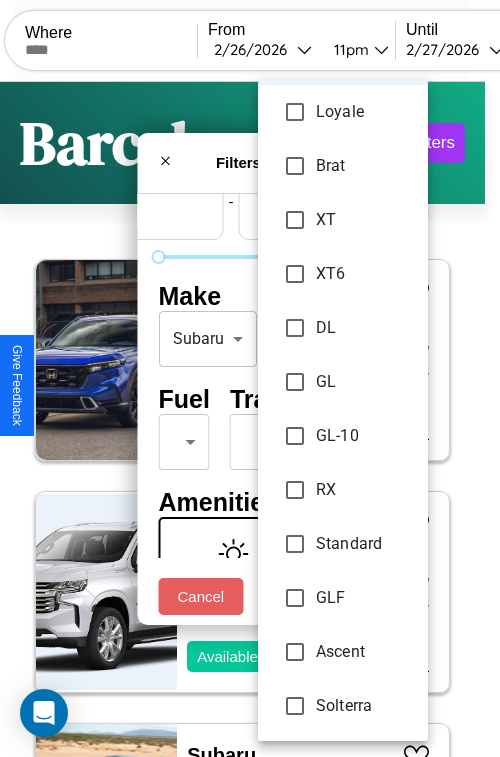 type on "**********" 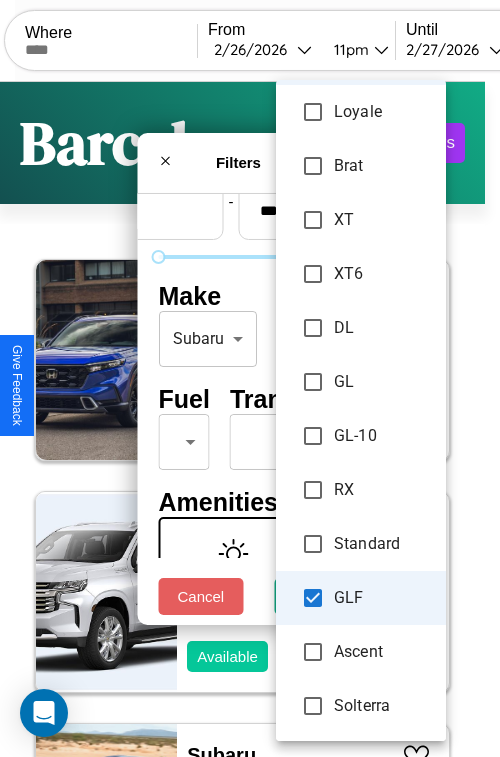 click at bounding box center [250, 378] 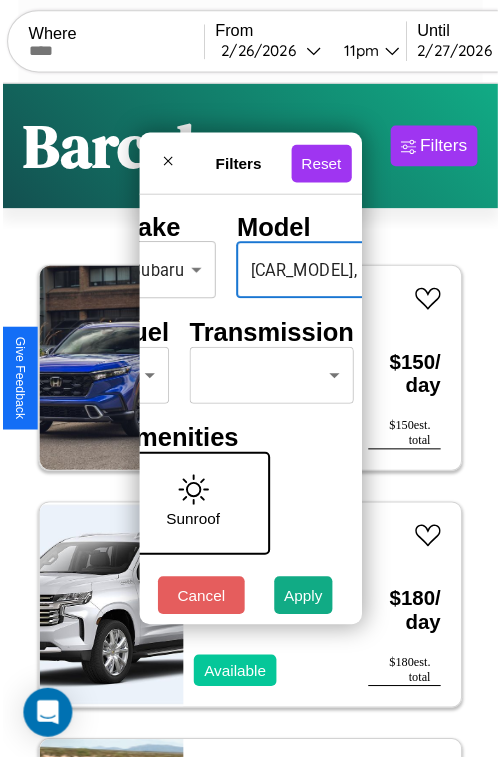 scroll, scrollTop: 162, scrollLeft: 63, axis: both 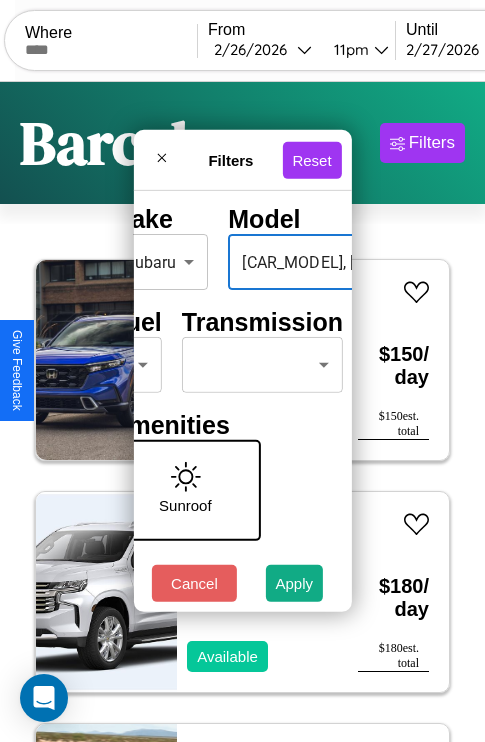click on "CarGo Where From [DATE] [TIME] Until [DATE] [TIME] Become a Host Login Sign Up [CITY] Filters 15 cars in this area These cars can be picked up in this city. Honda PCX150 2014 Available $ 150 / day $ 150 est. total Chevrolet Lumina 2022 Available $ 180 / day $ 180 est. total Subaru Standard 2021 Available $ 130 / day $ 130 est. total Land Rover New Range Rover 2014 Available $ 140 / day $ 140 est. total Chrysler SALON 2017 Available $ 100 / day $ 100 est. total Kia K4 2021 Available $ 180 / day $ 180 est. total Acura Vigor 2014 Available $ 200 / day $ 200 est. total Volkswagen CABRIOLET 2023 Available $ 190 / day $ 190 est. total Lamborghini Huracan 2014 Unavailable $ 90 / day $ 90 est. total Fiat 124 Spider 2017 Available $ 60 / day $ 60 est. total Volvo Cab Behind Engine 2014 Available $ 60 / day $ 60 est. total Ferrari 599 GTB 2014 Available $ 180 / day $ 180 est. total Chevrolet Lumina APV 2020 Available $ 110 / day" at bounding box center (242, 412) 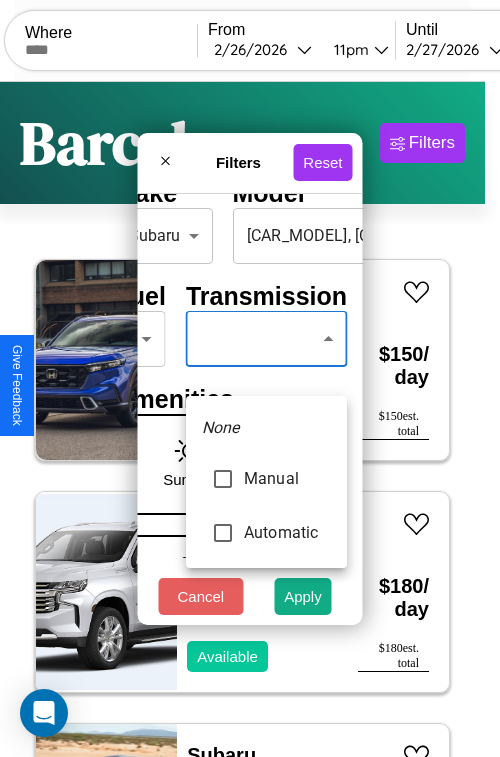 type on "*********" 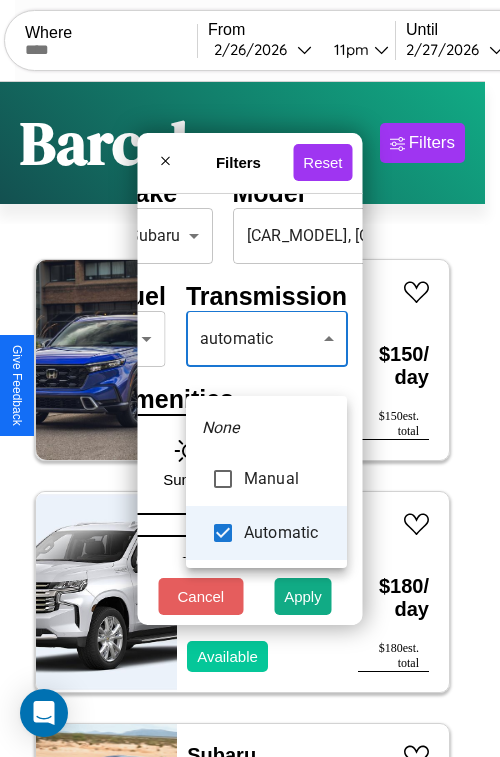 click at bounding box center [250, 378] 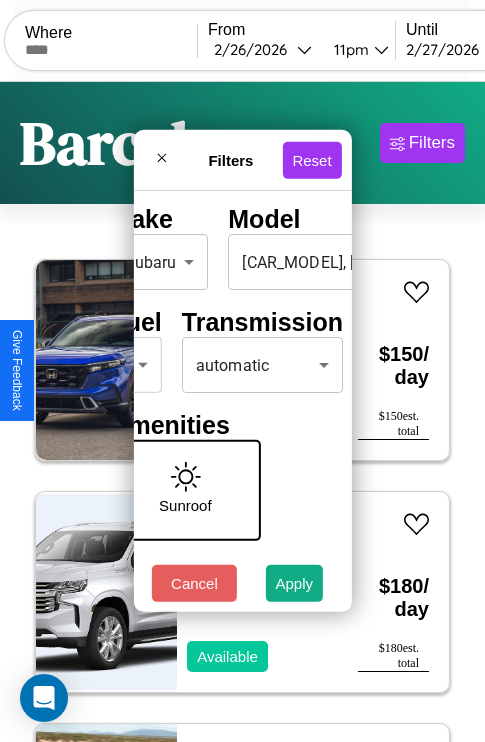 click on "Apply" at bounding box center (295, 583) 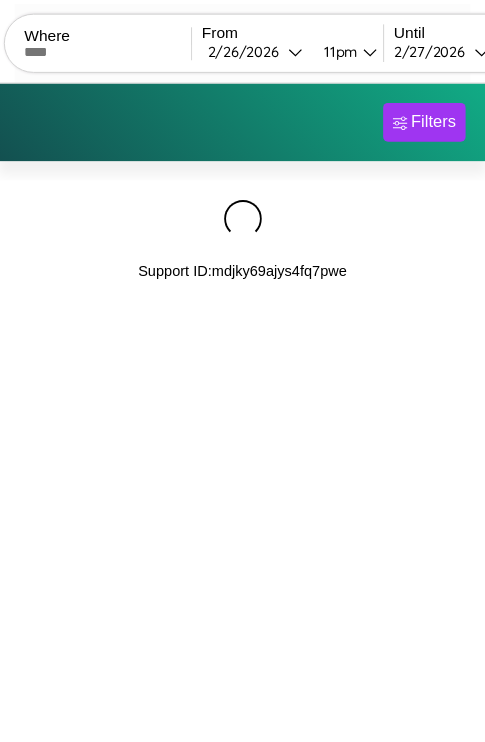 scroll, scrollTop: 0, scrollLeft: 0, axis: both 